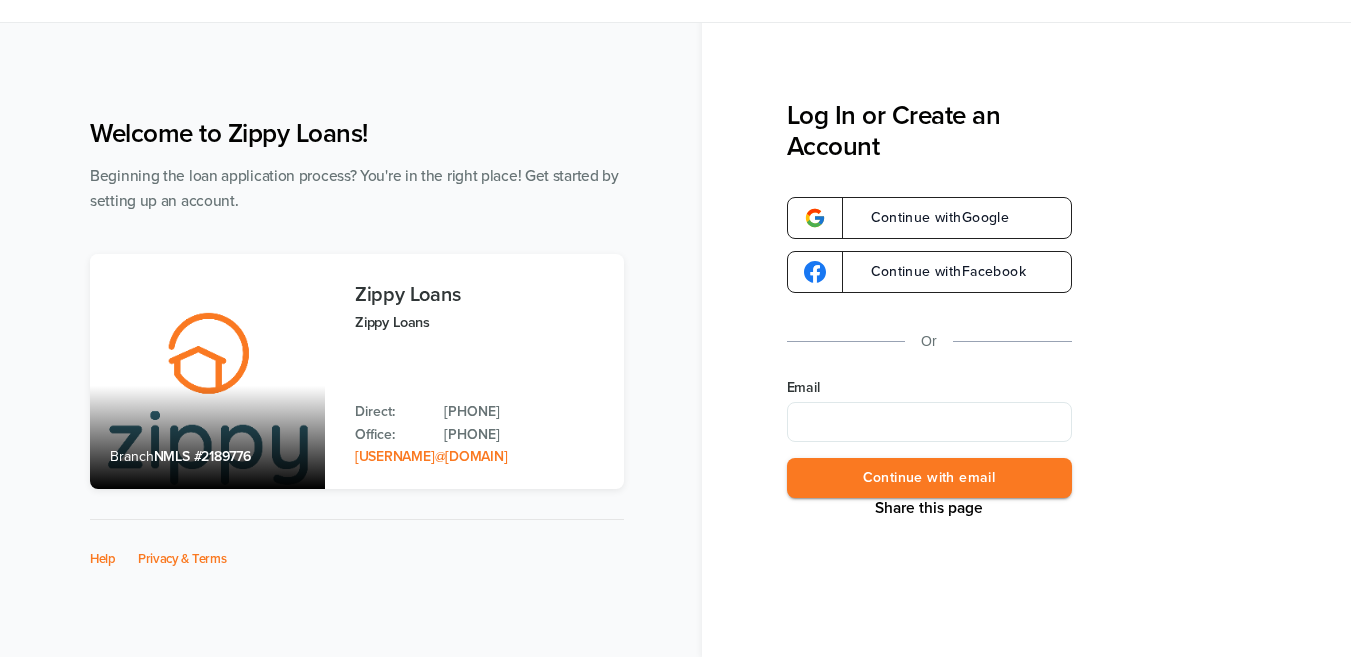 scroll, scrollTop: 73, scrollLeft: 0, axis: vertical 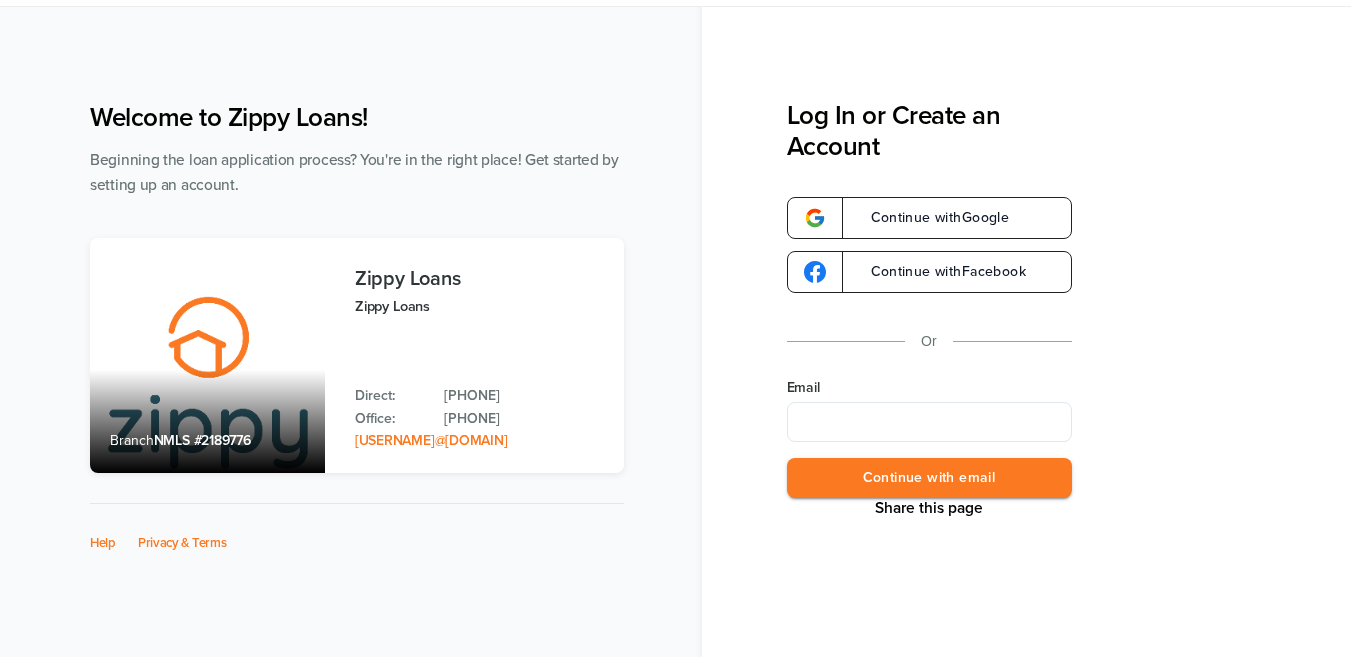click on "Email" at bounding box center (929, 422) 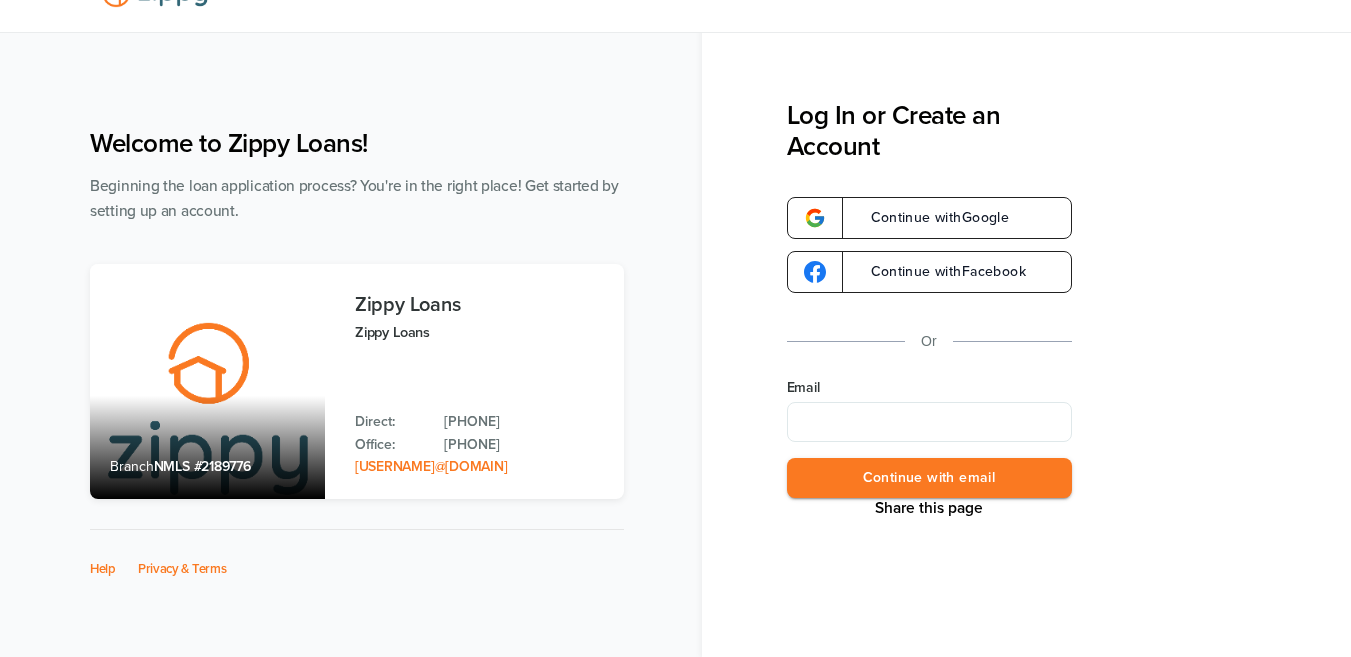scroll, scrollTop: 73, scrollLeft: 0, axis: vertical 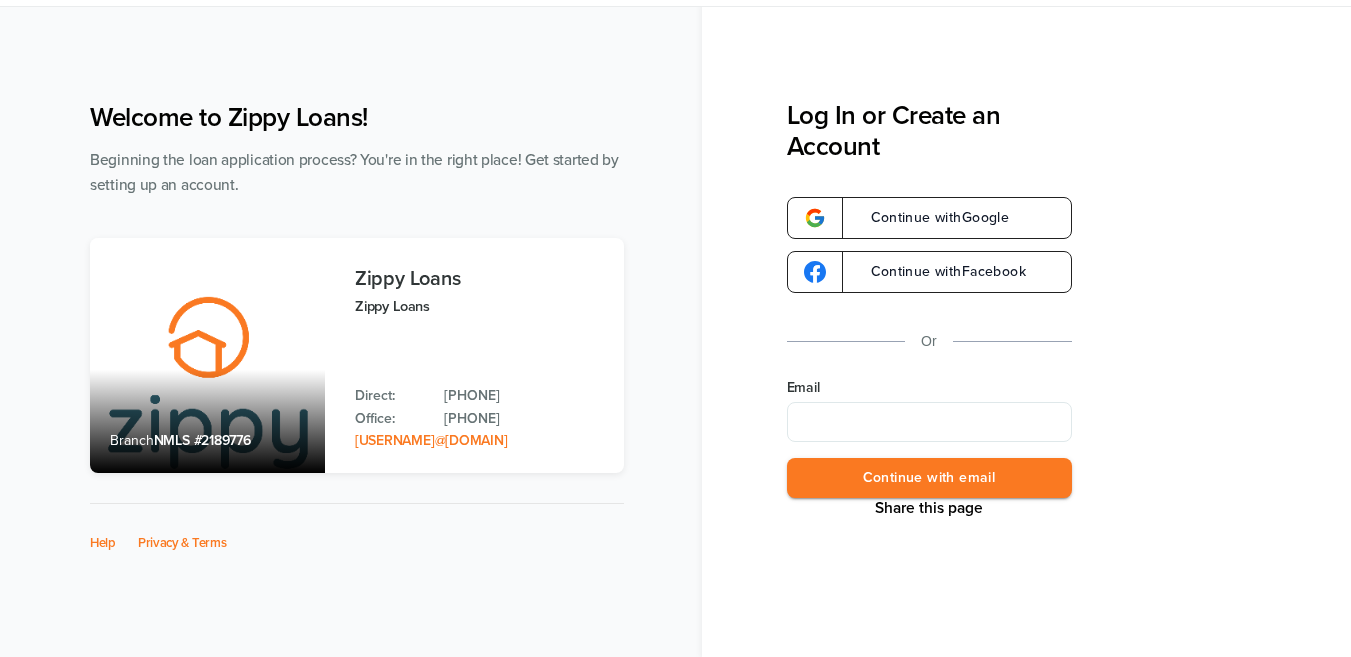 click on "Email" at bounding box center [929, 422] 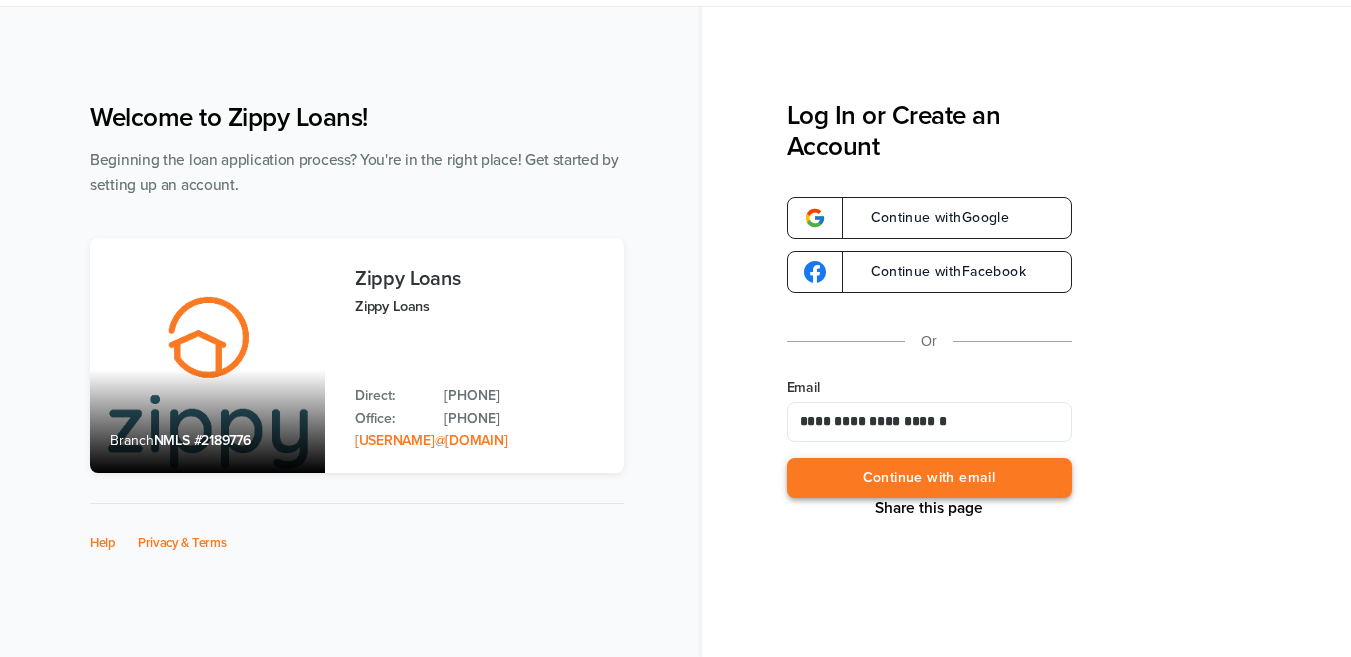 type on "**********" 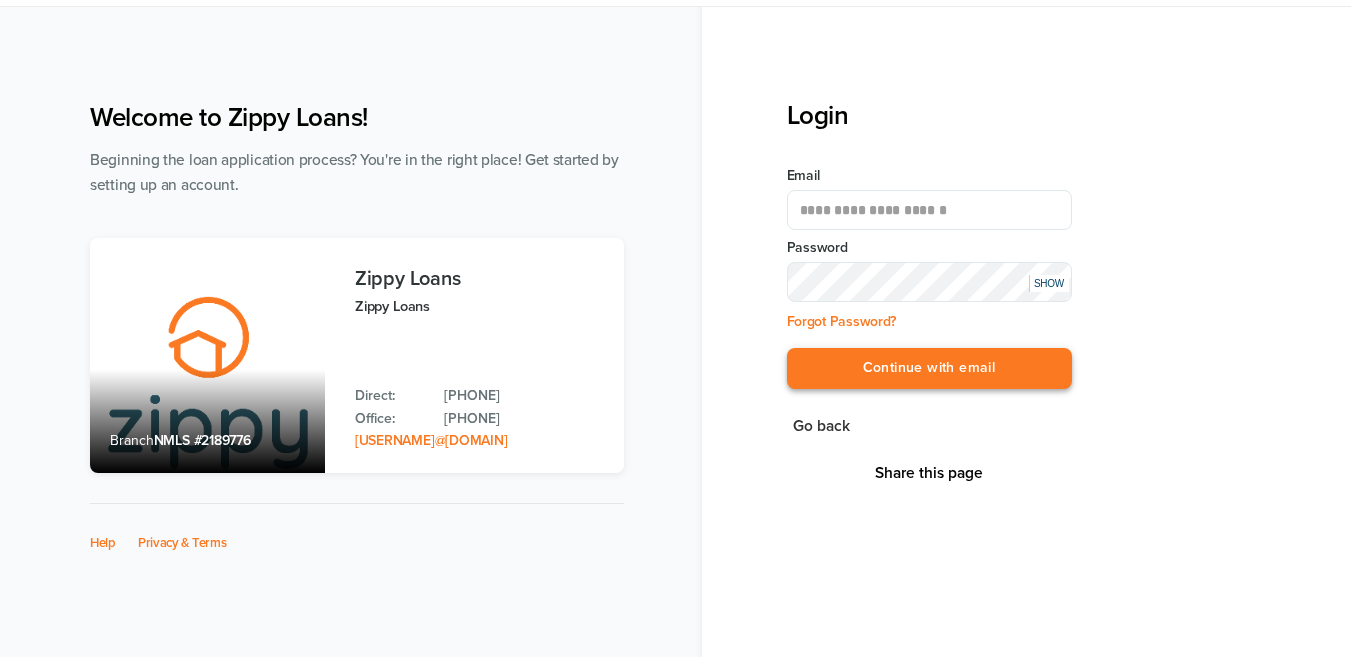 click on "Continue with email" at bounding box center (929, 368) 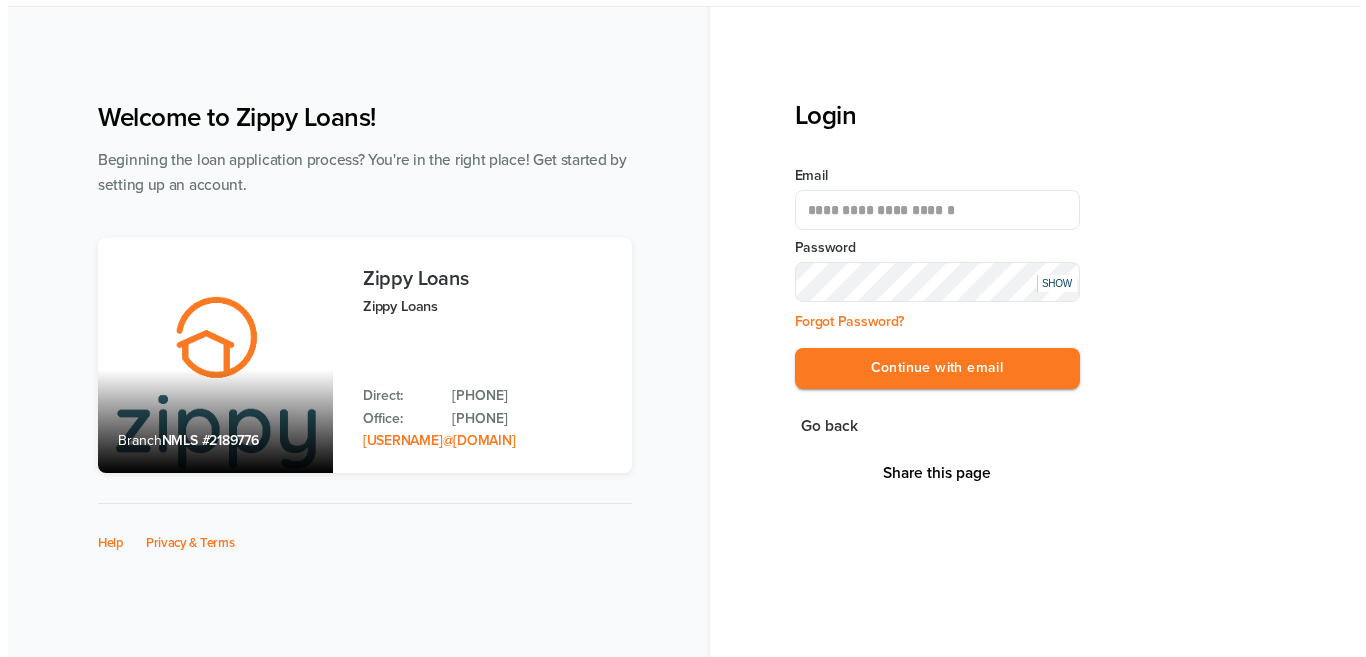 scroll, scrollTop: 0, scrollLeft: 0, axis: both 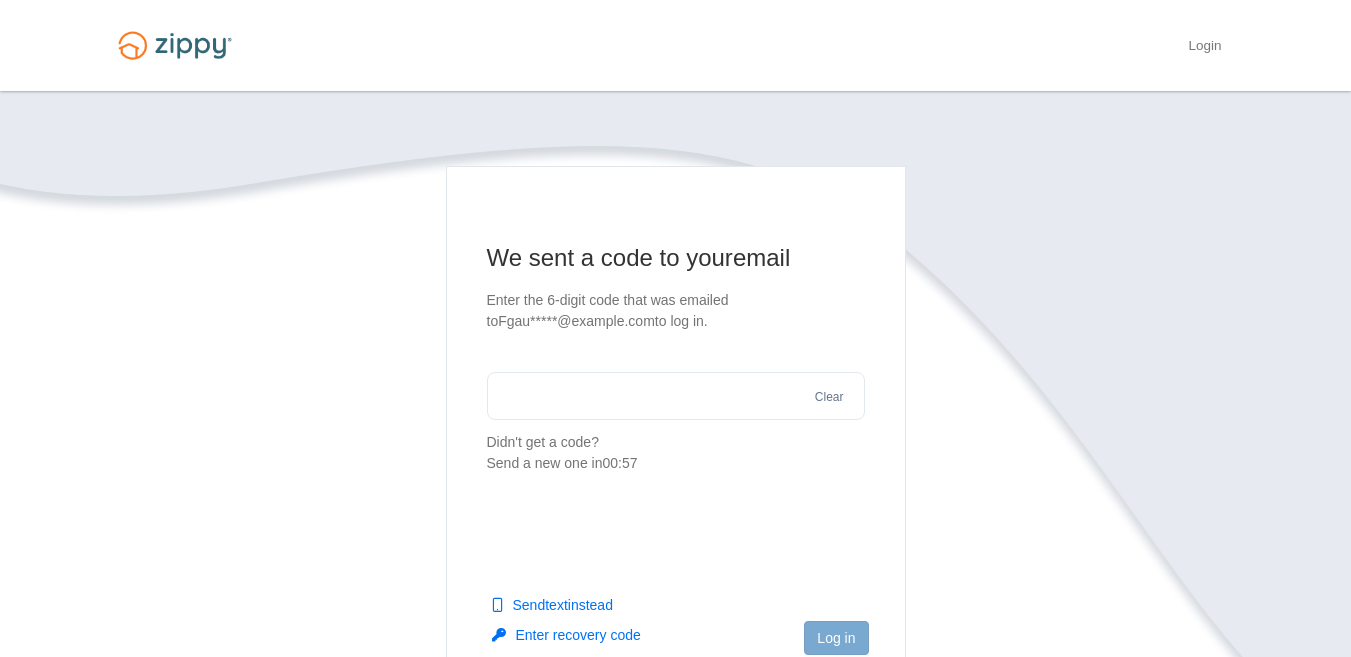 click on "Send text instead" at bounding box center [552, 605] 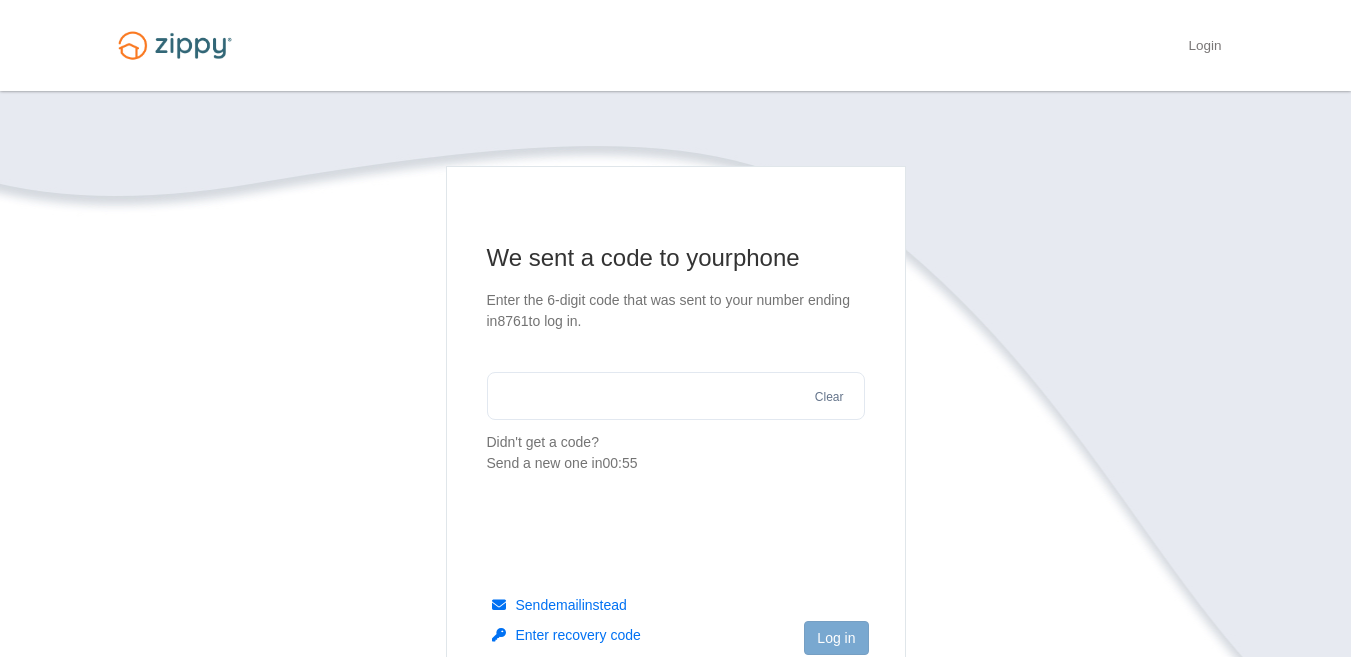 click at bounding box center [676, 396] 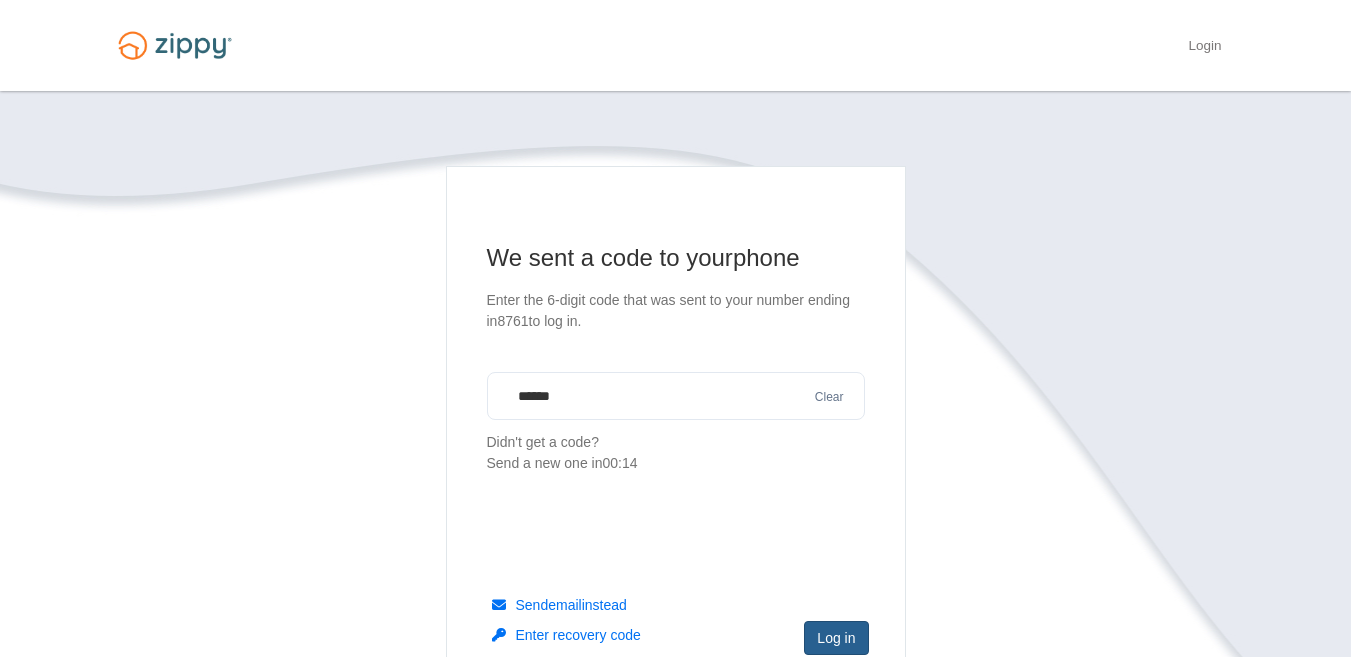 type on "******" 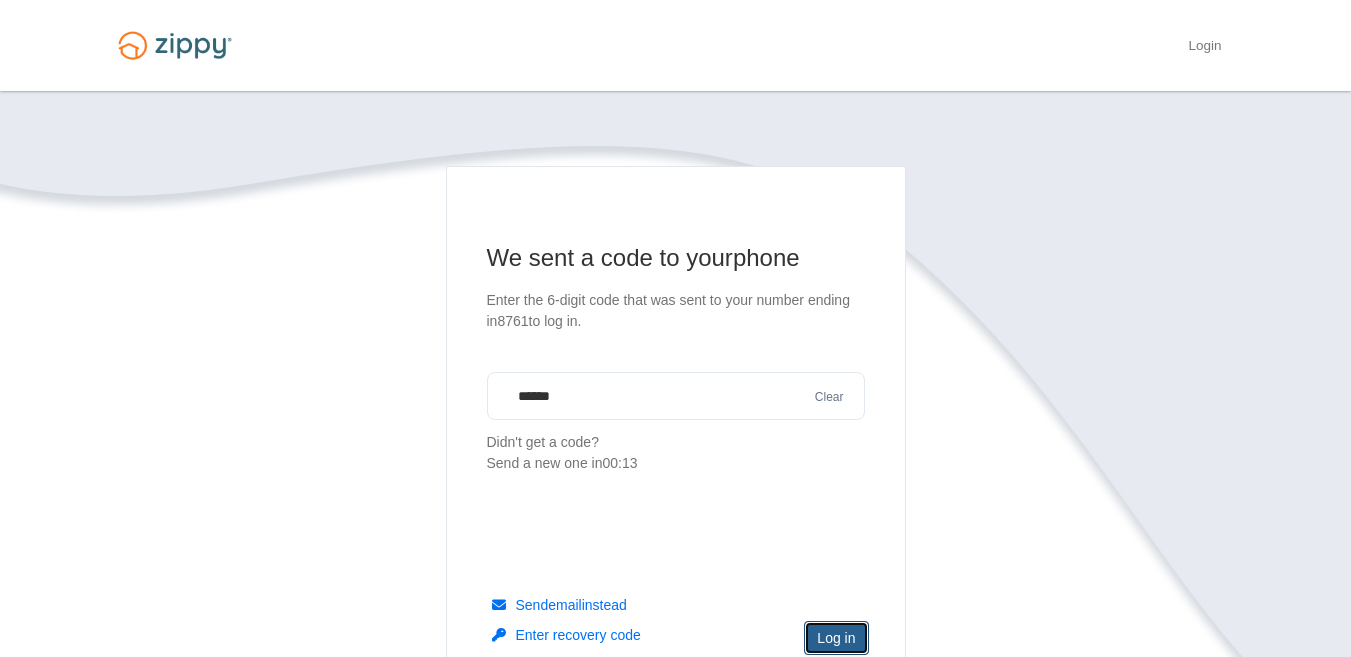 click on "Log in" at bounding box center (836, 638) 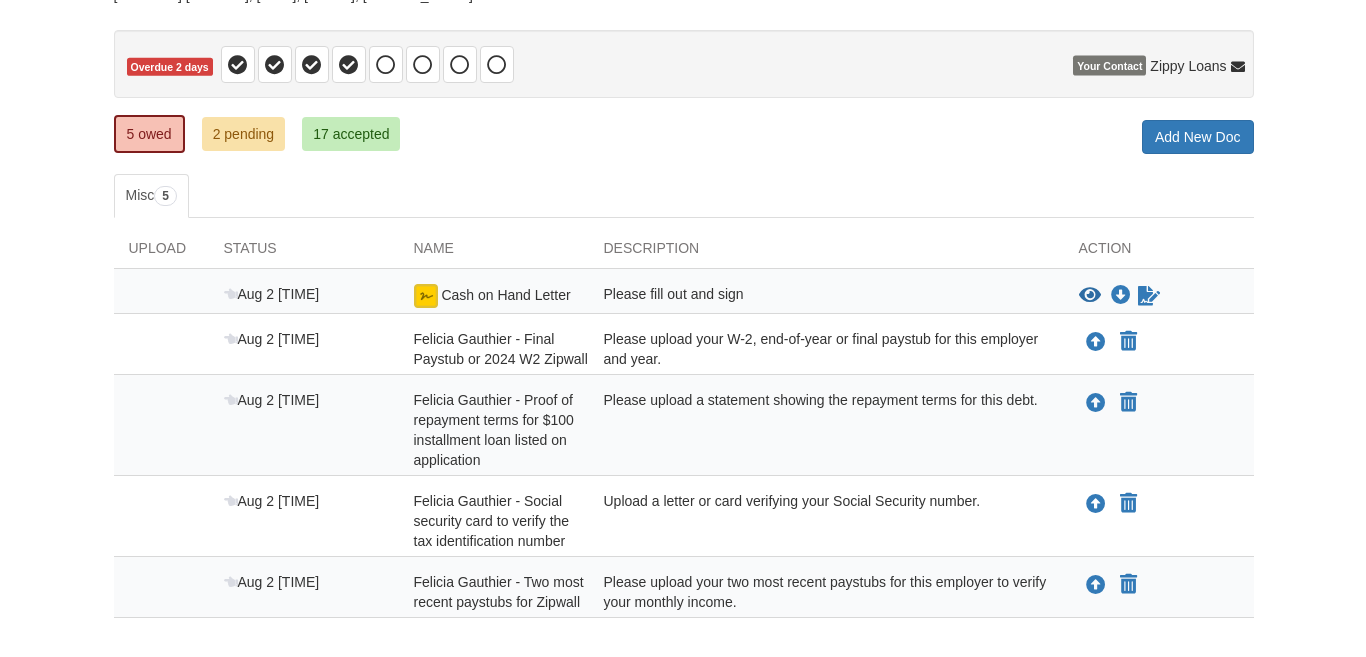scroll, scrollTop: 294, scrollLeft: 0, axis: vertical 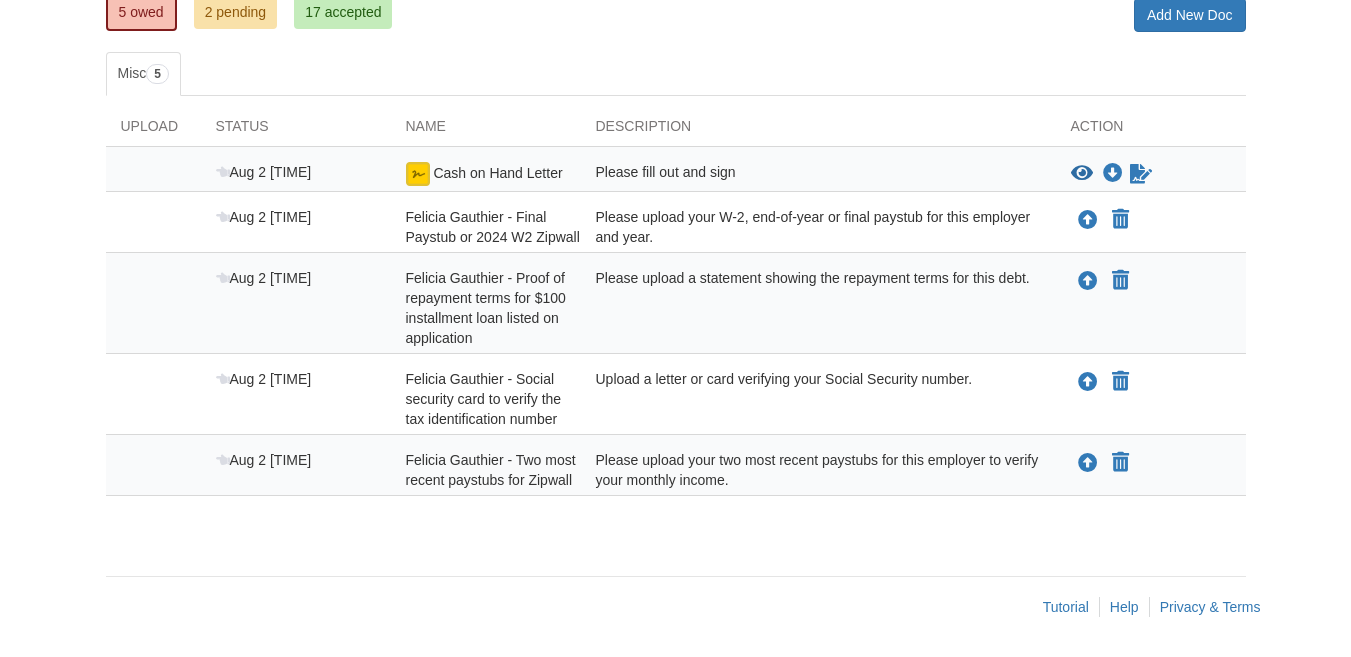 click on "Please upload a statement showing the repayment terms for this debt." at bounding box center [818, 308] 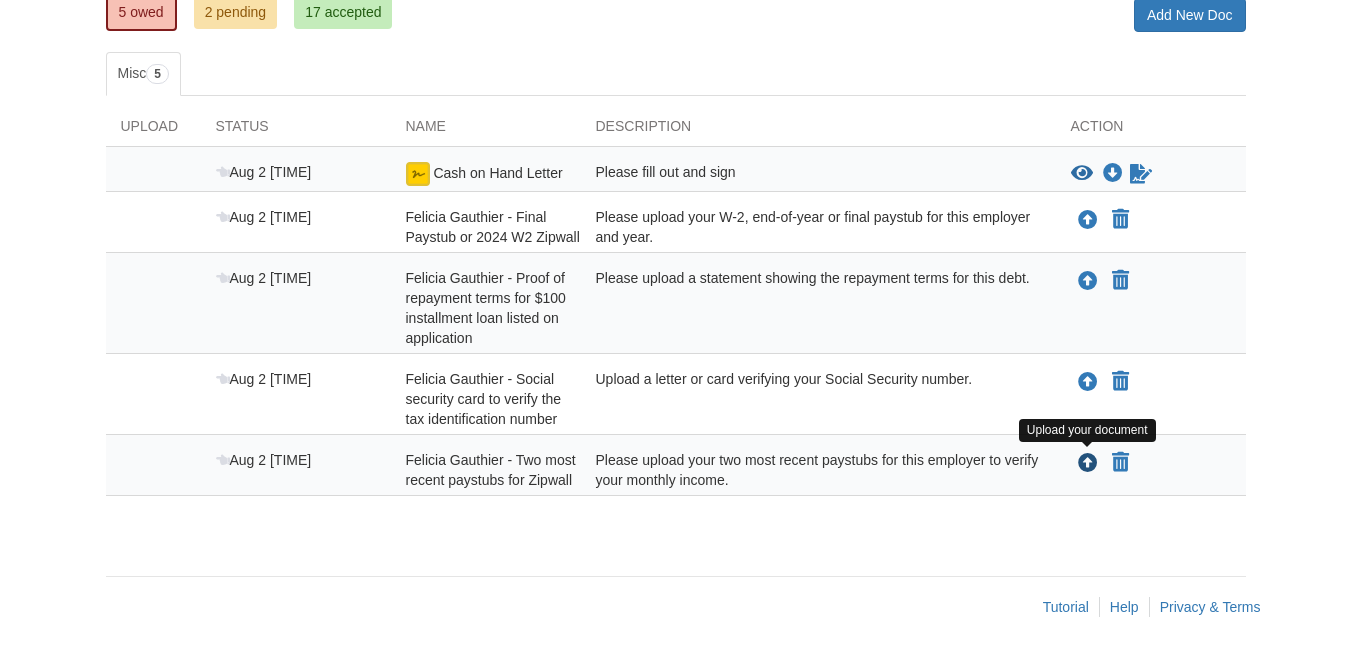click at bounding box center [1088, 464] 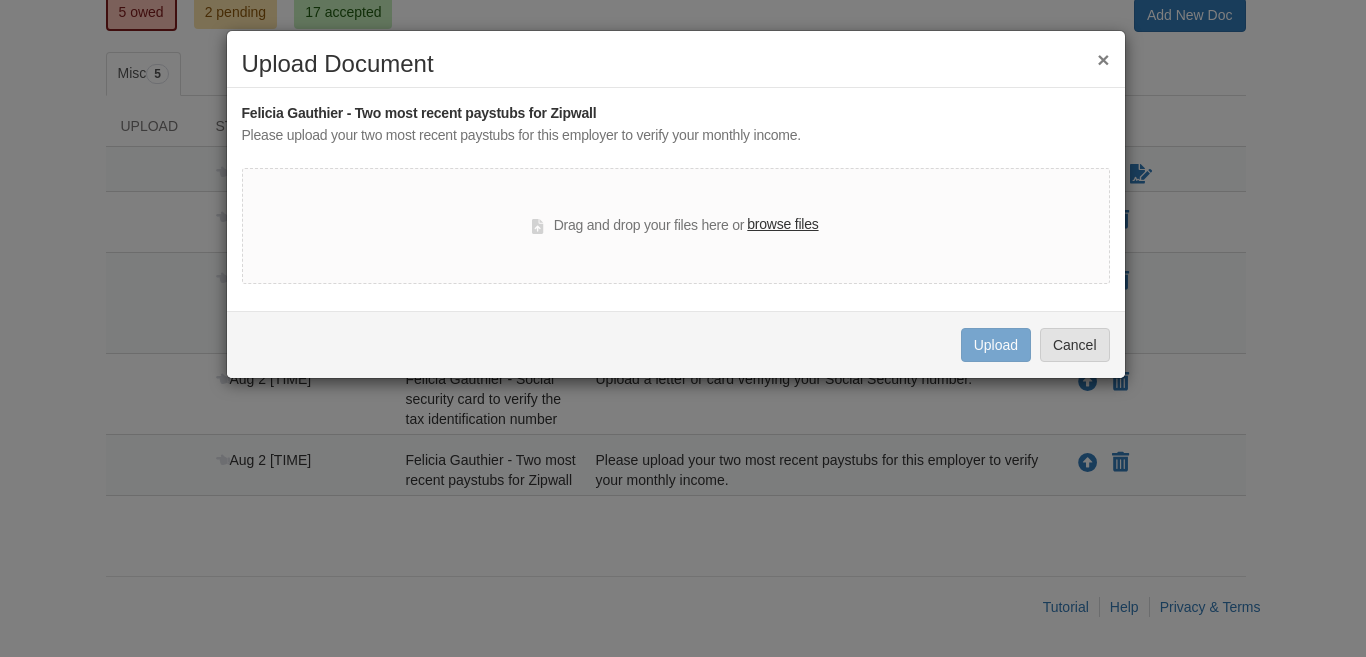 click on "Drag and drop your files here or   browse files" at bounding box center (676, 226) 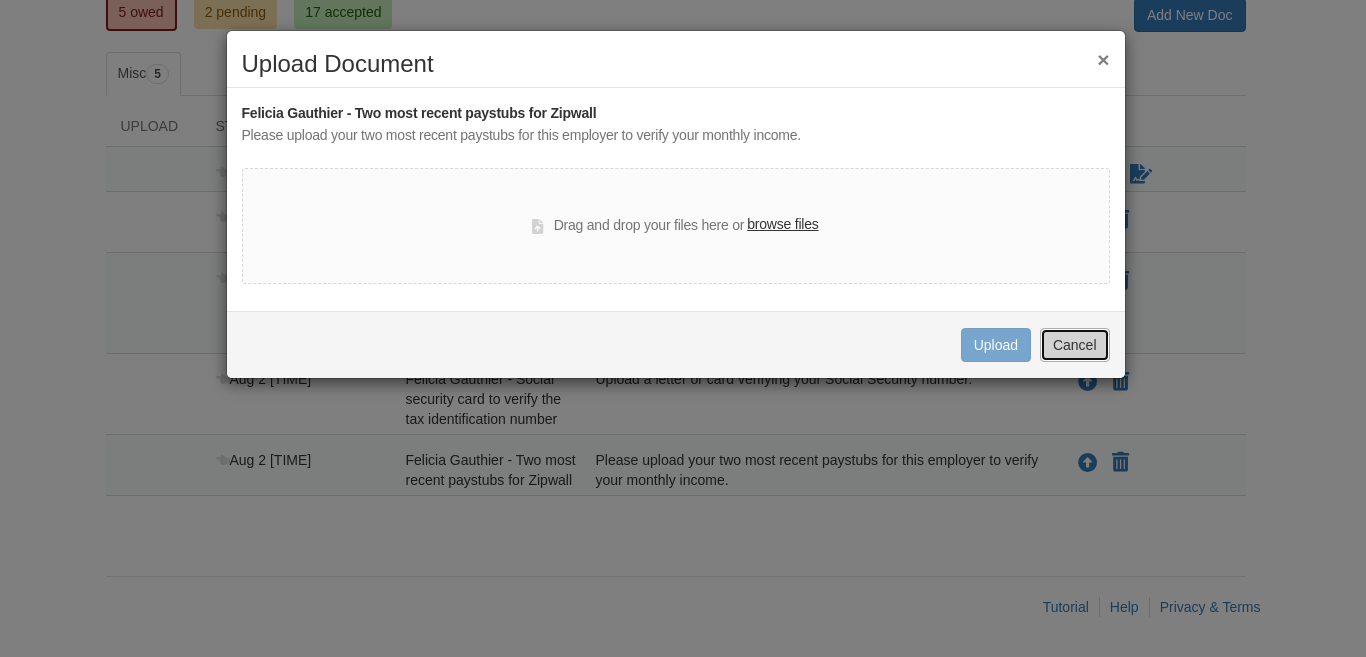 click on "Cancel" at bounding box center [1075, 345] 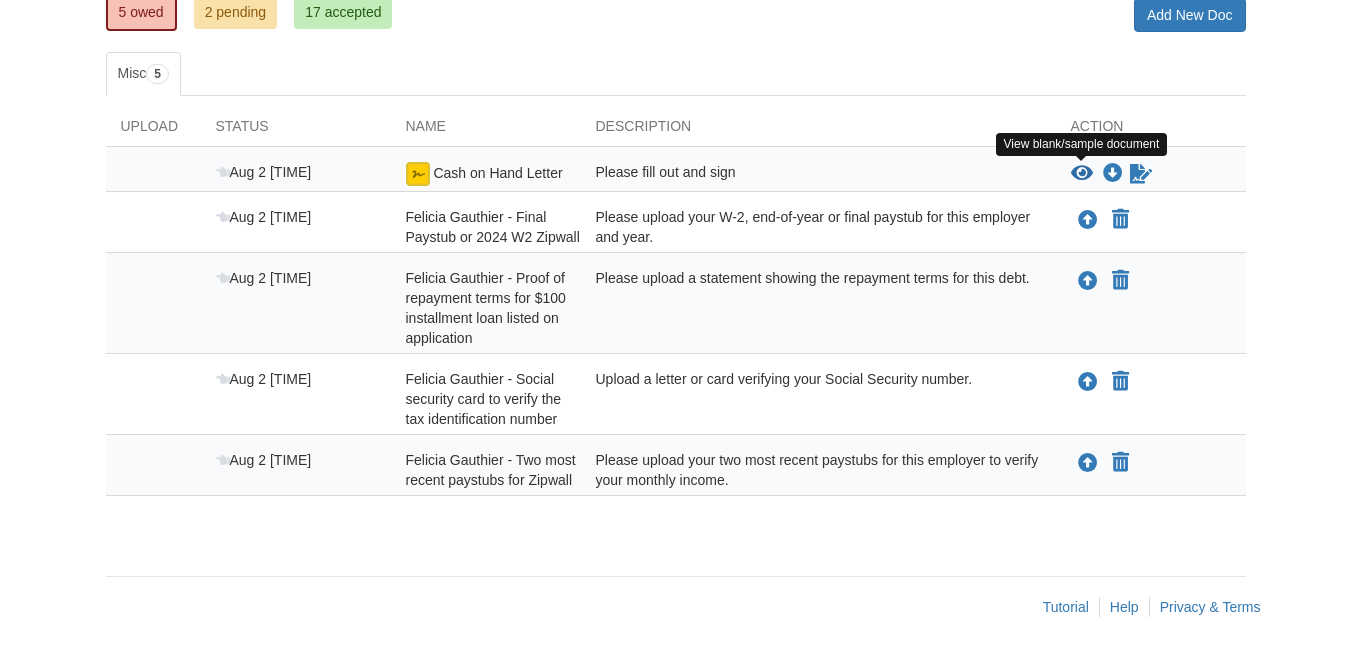 click at bounding box center [1082, 174] 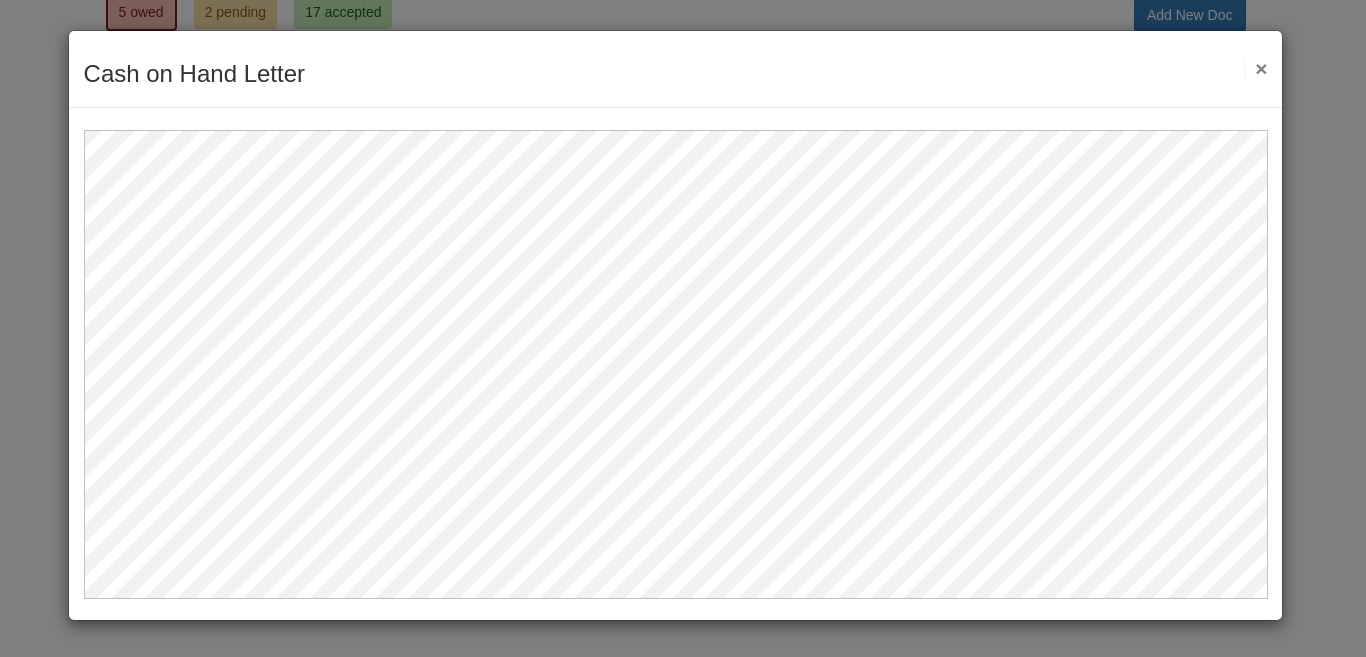click on "×" at bounding box center (1255, 68) 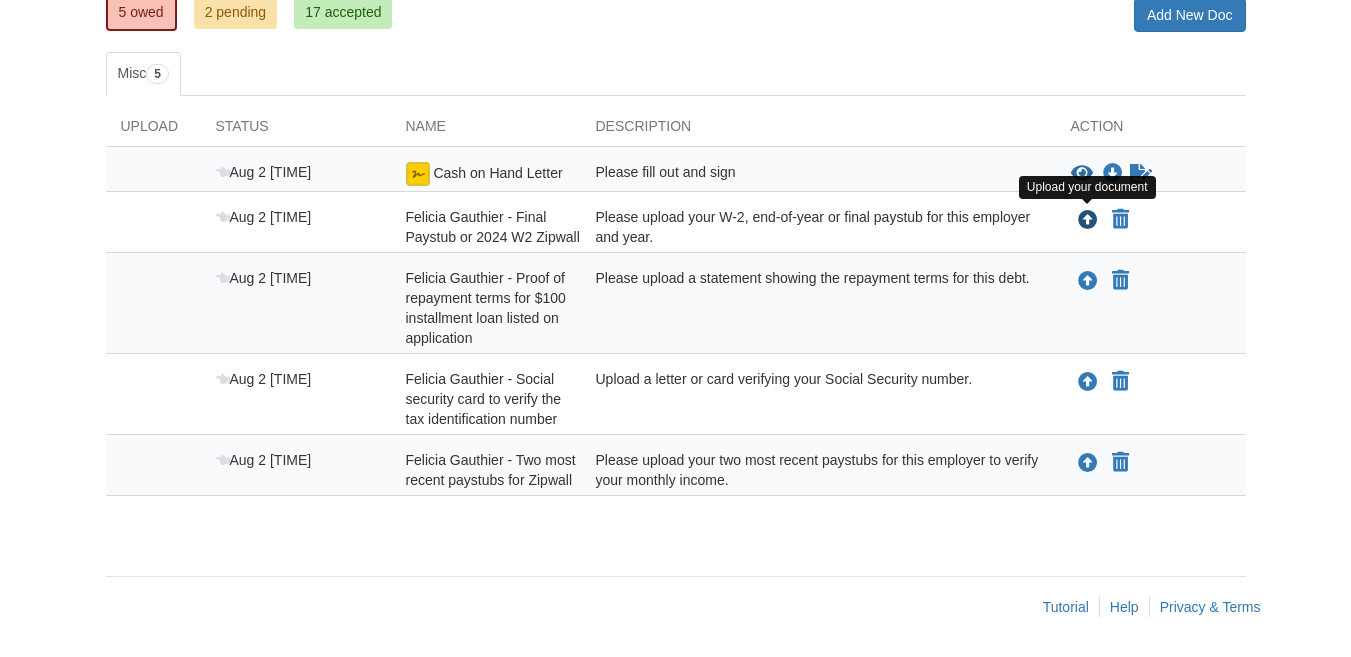 click at bounding box center [1088, 221] 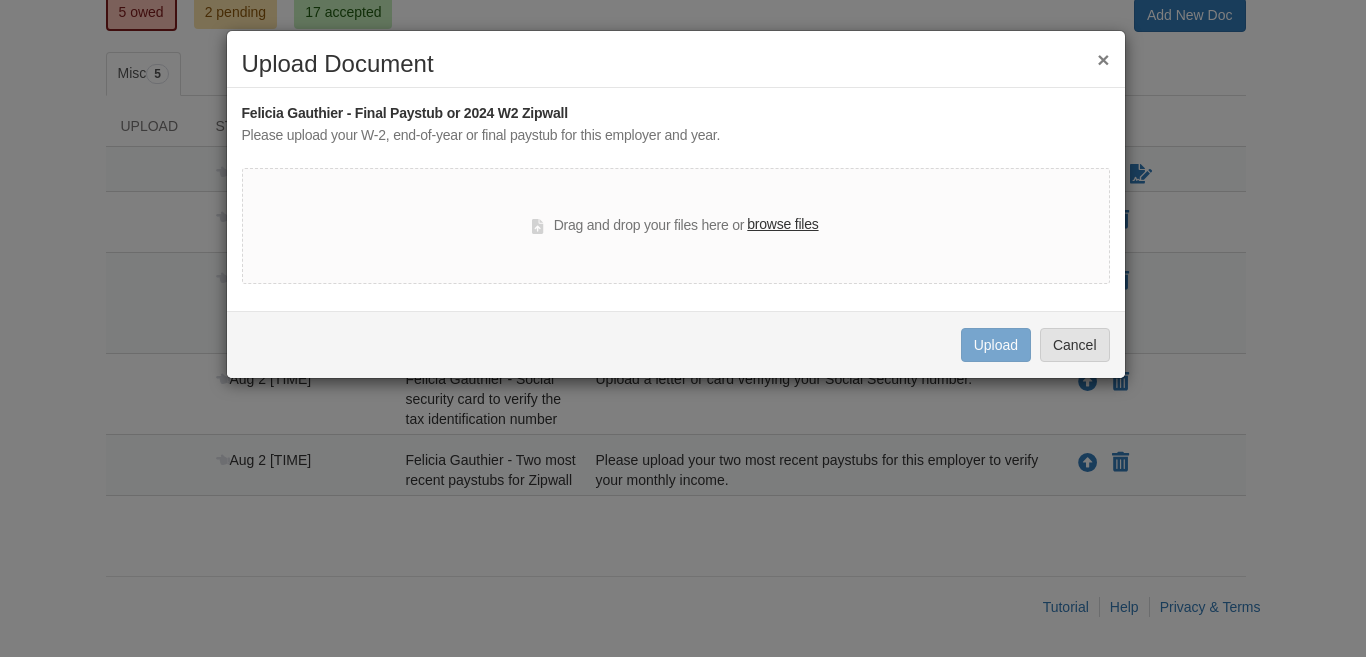 click on "browse files" at bounding box center (782, 225) 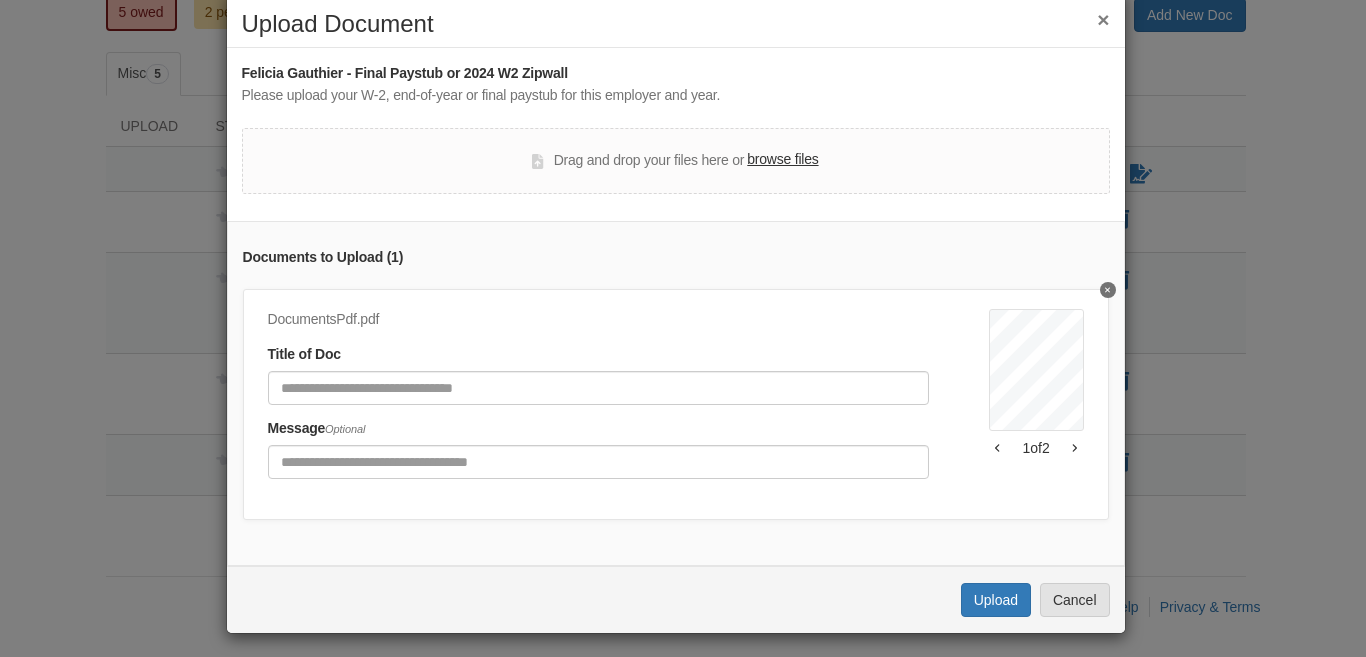 scroll, scrollTop: 62, scrollLeft: 0, axis: vertical 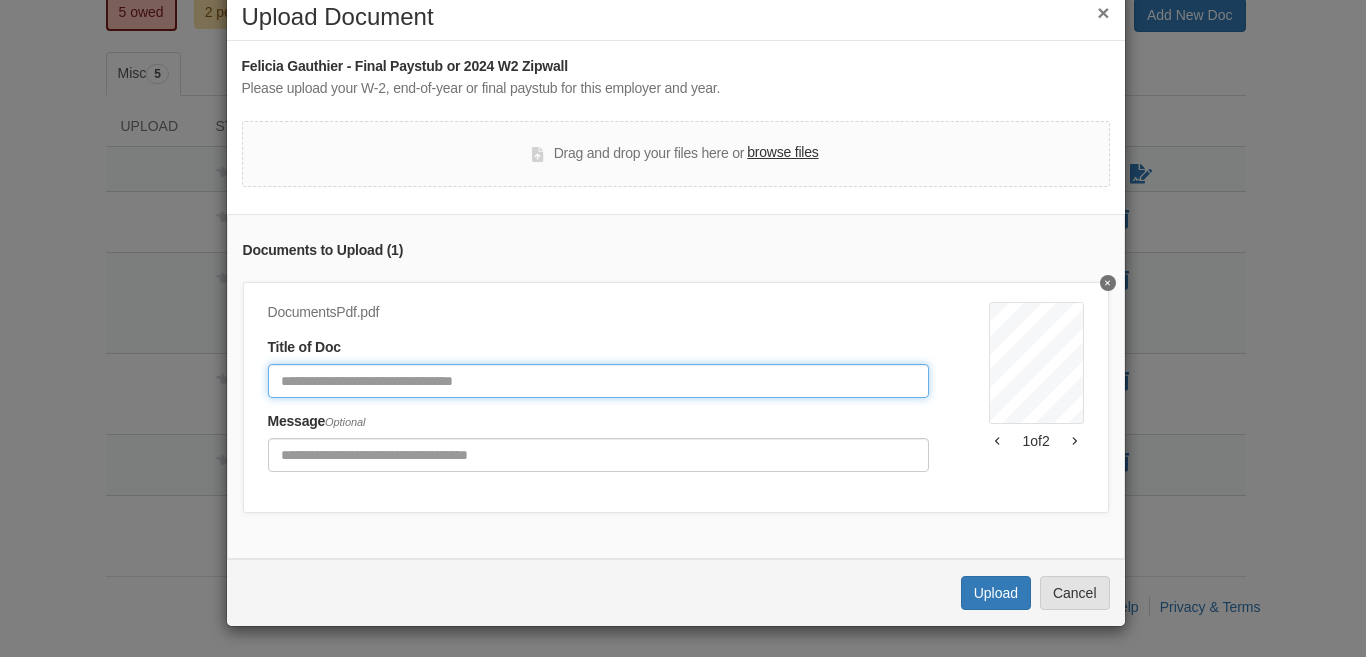 click 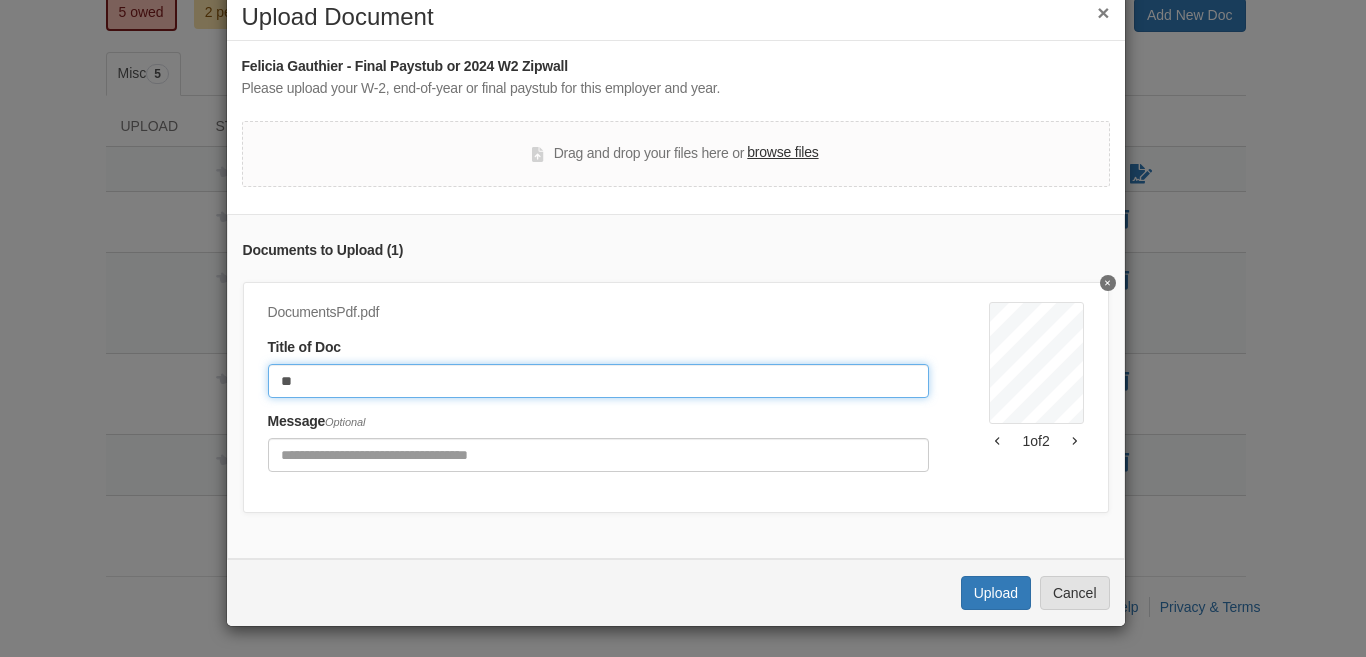 type on "**" 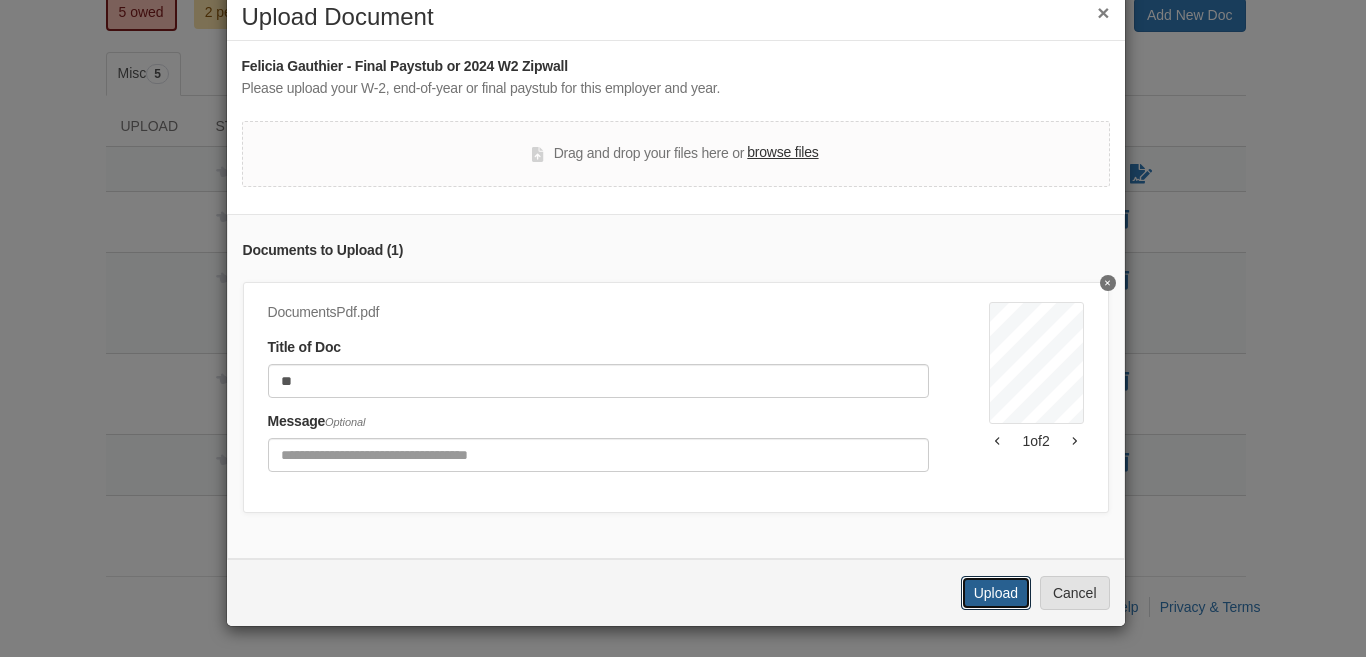 click on "Upload" at bounding box center [996, 593] 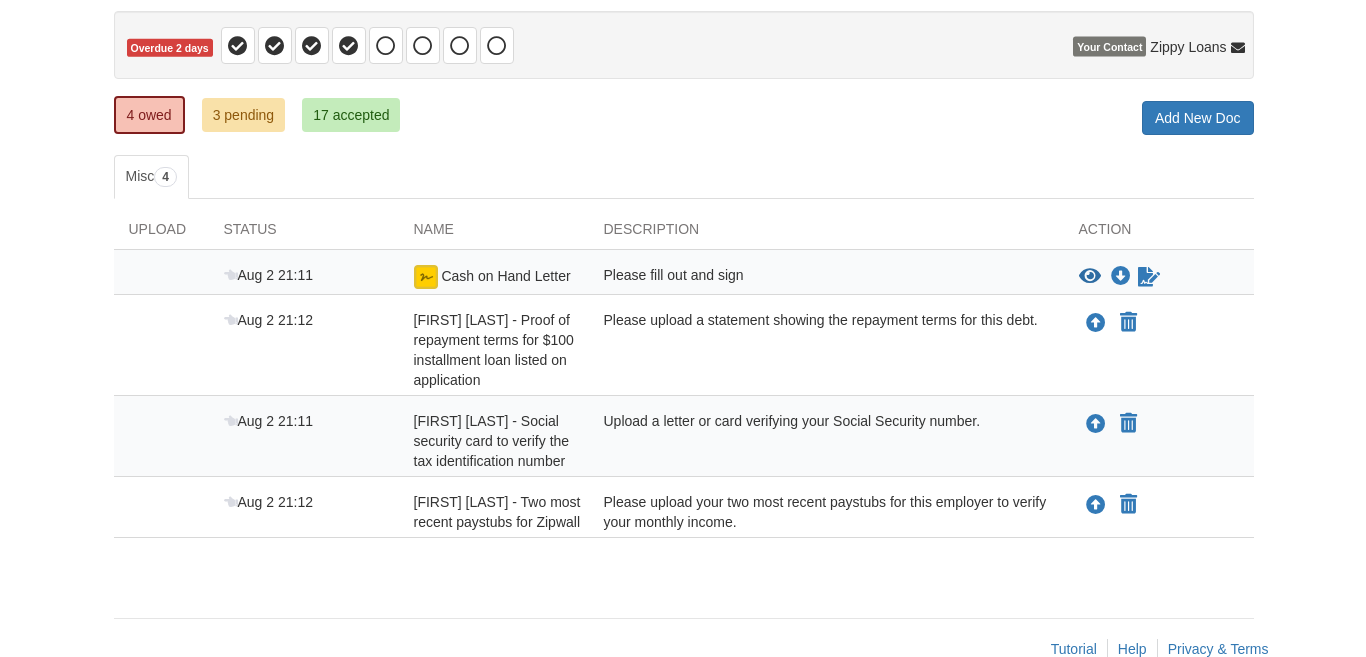 scroll, scrollTop: 233, scrollLeft: 0, axis: vertical 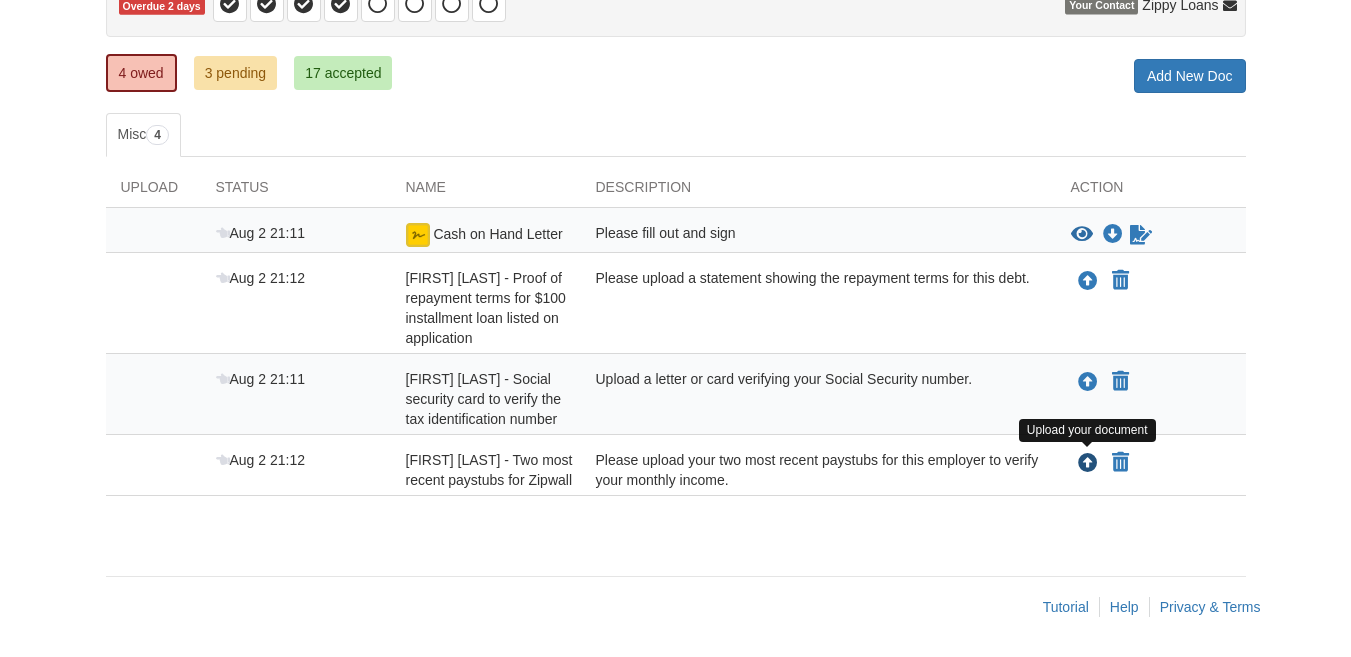 click at bounding box center (1088, 464) 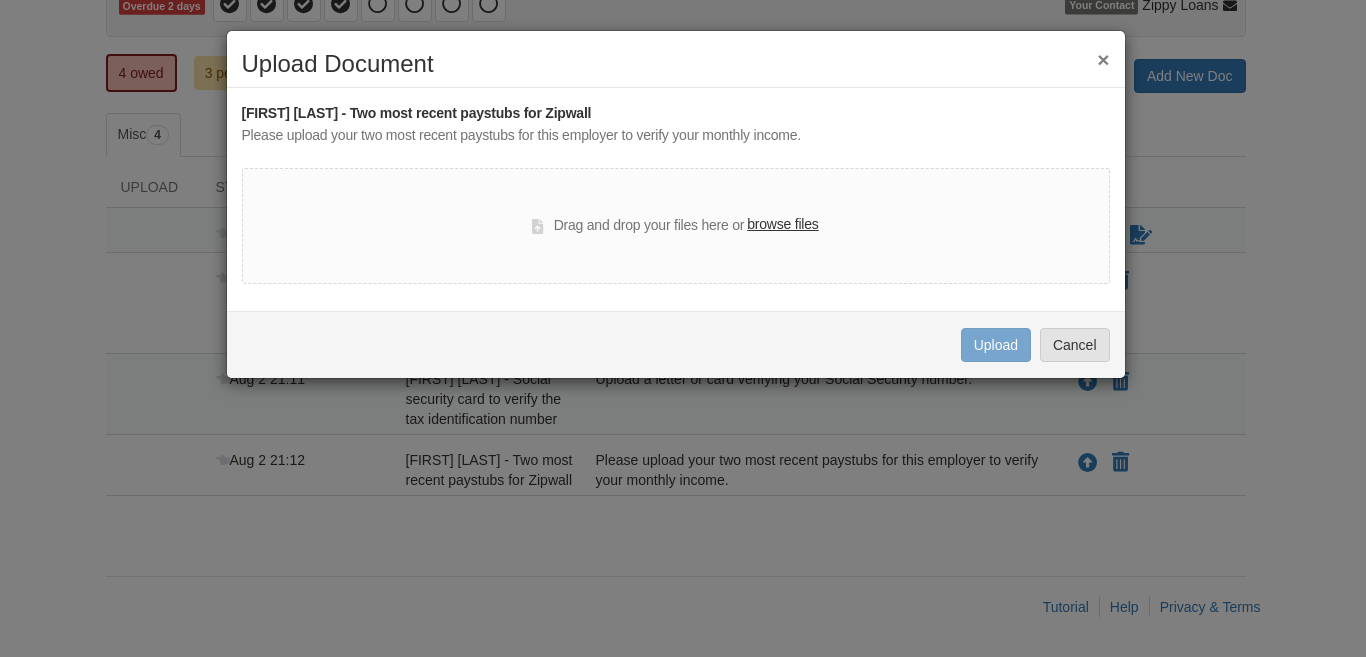 click on "browse files" at bounding box center (782, 225) 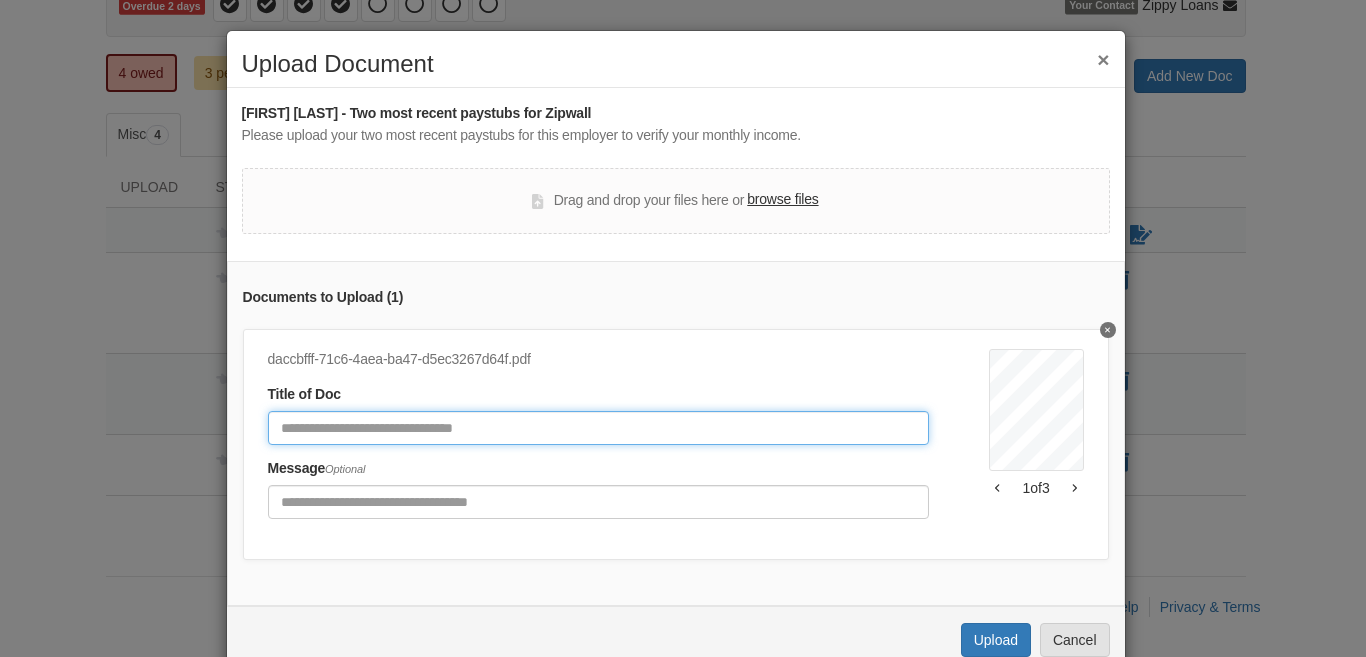 click 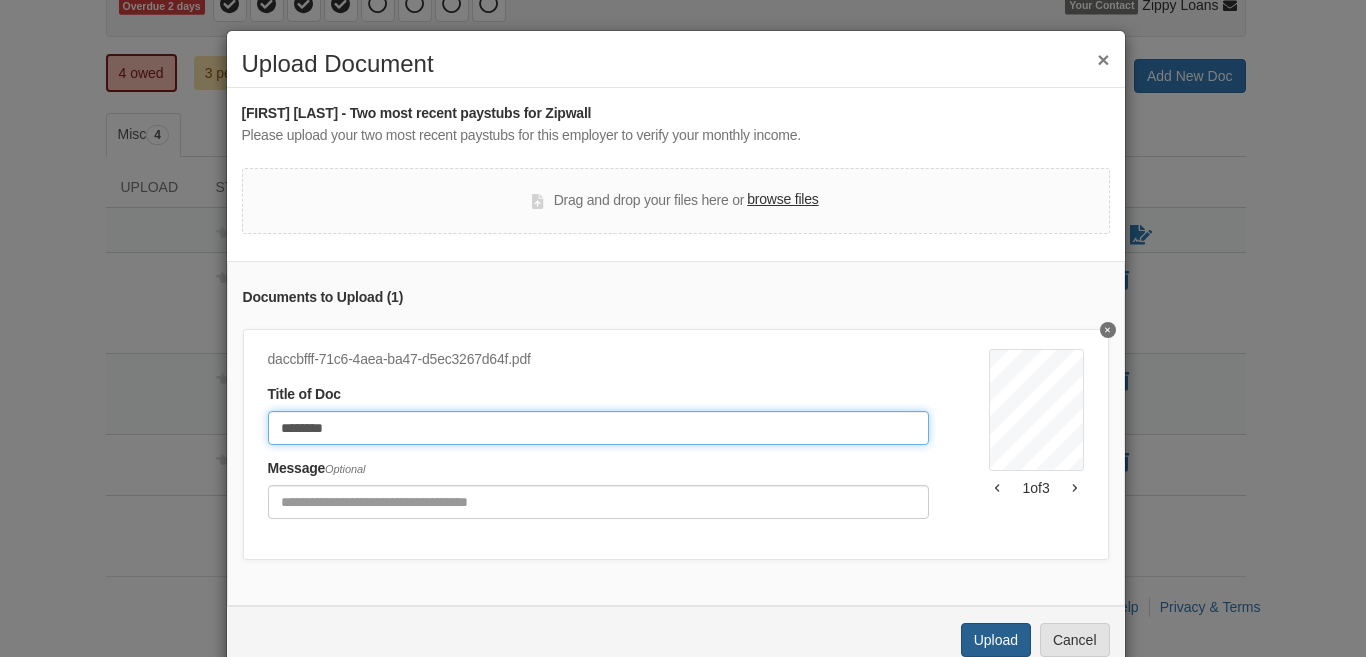 type on "********" 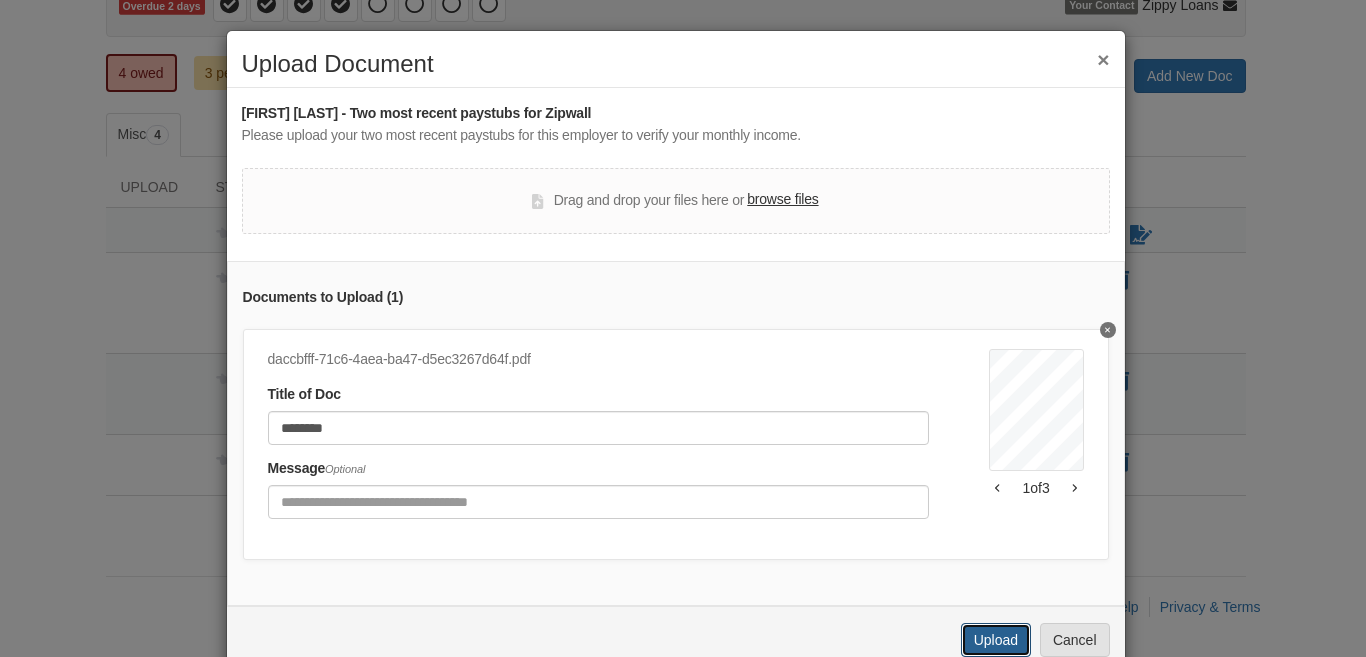 click on "Upload" at bounding box center (996, 640) 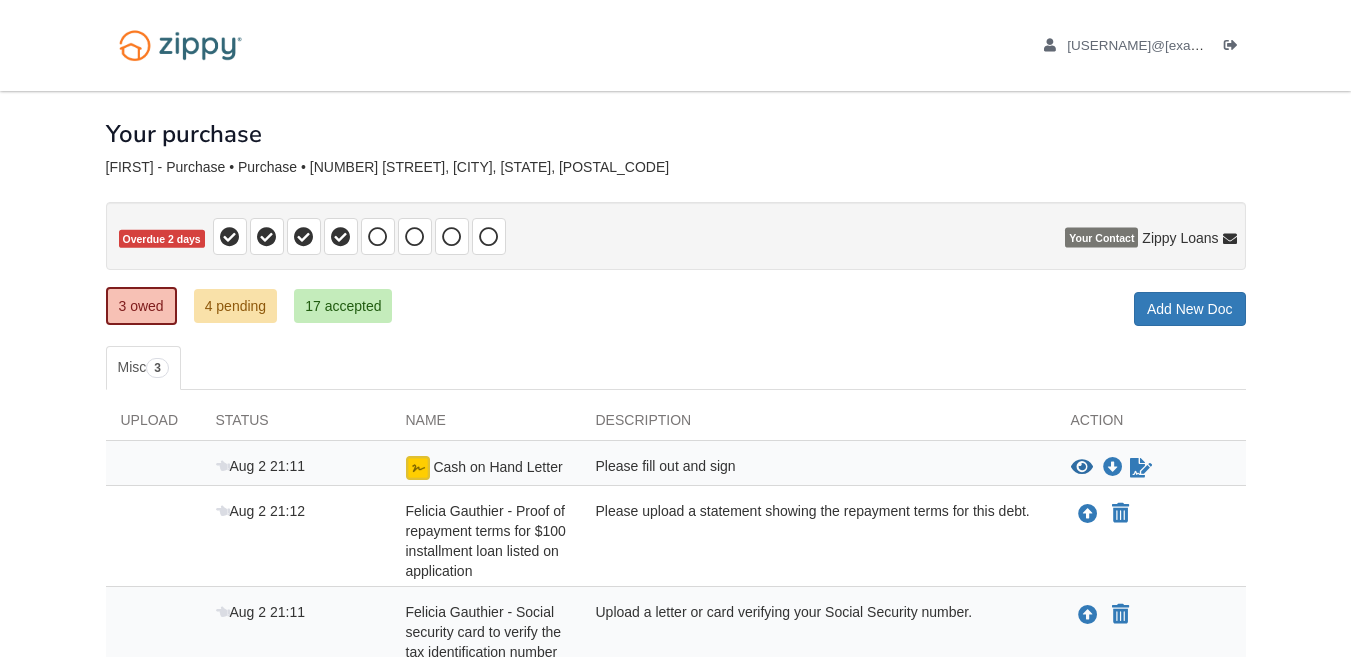 scroll, scrollTop: 172, scrollLeft: 0, axis: vertical 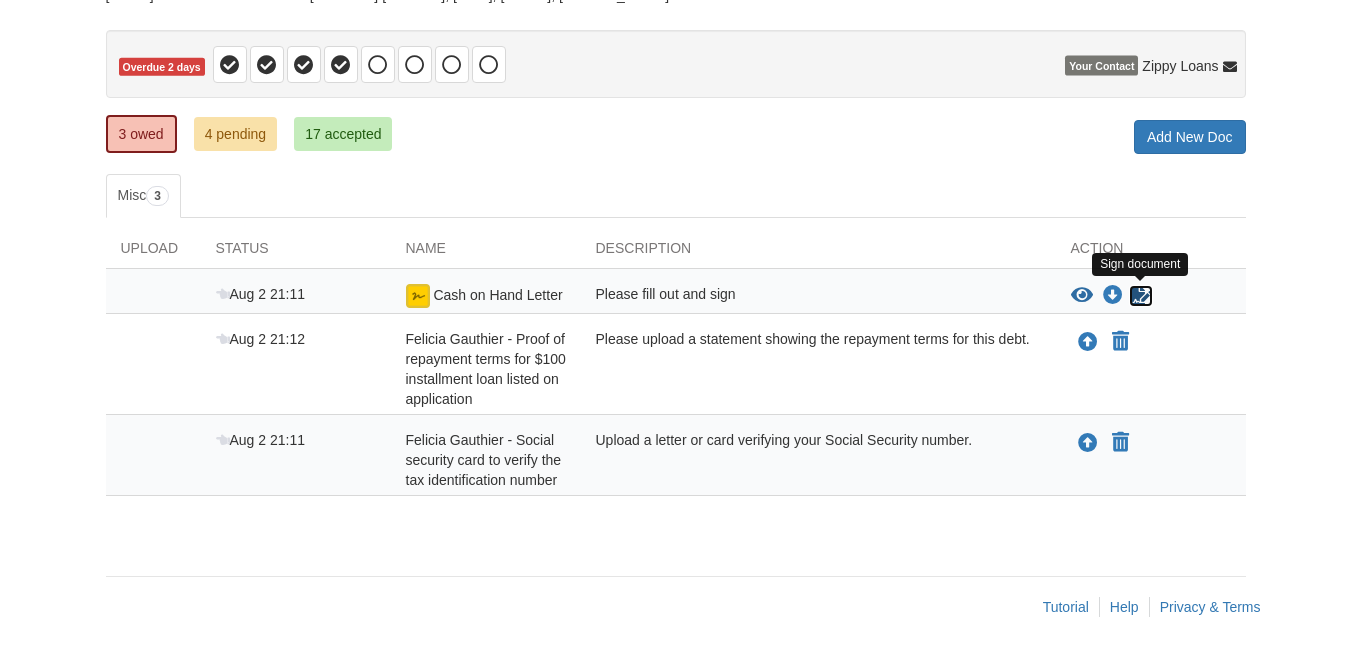 click at bounding box center [1141, 296] 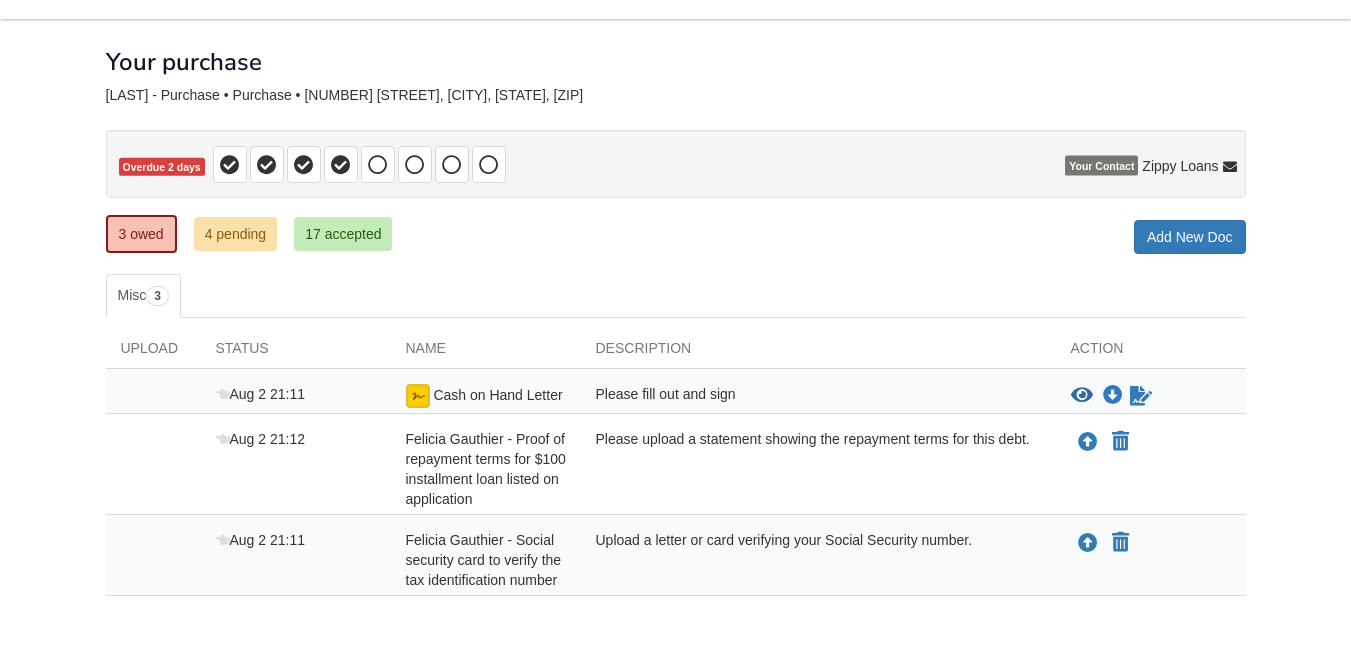 scroll, scrollTop: 172, scrollLeft: 0, axis: vertical 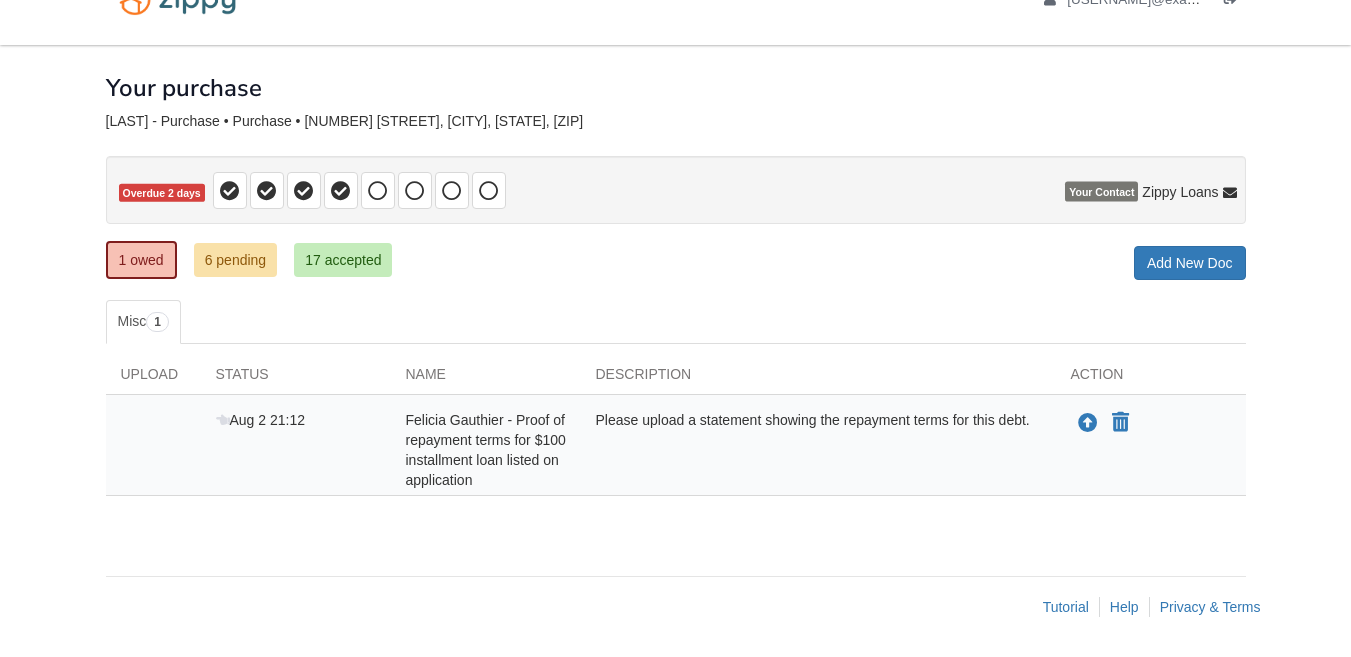 click on "Felicia Gauthier - Proof of repayment terms for $100 installment loan listed on application" at bounding box center [486, 450] 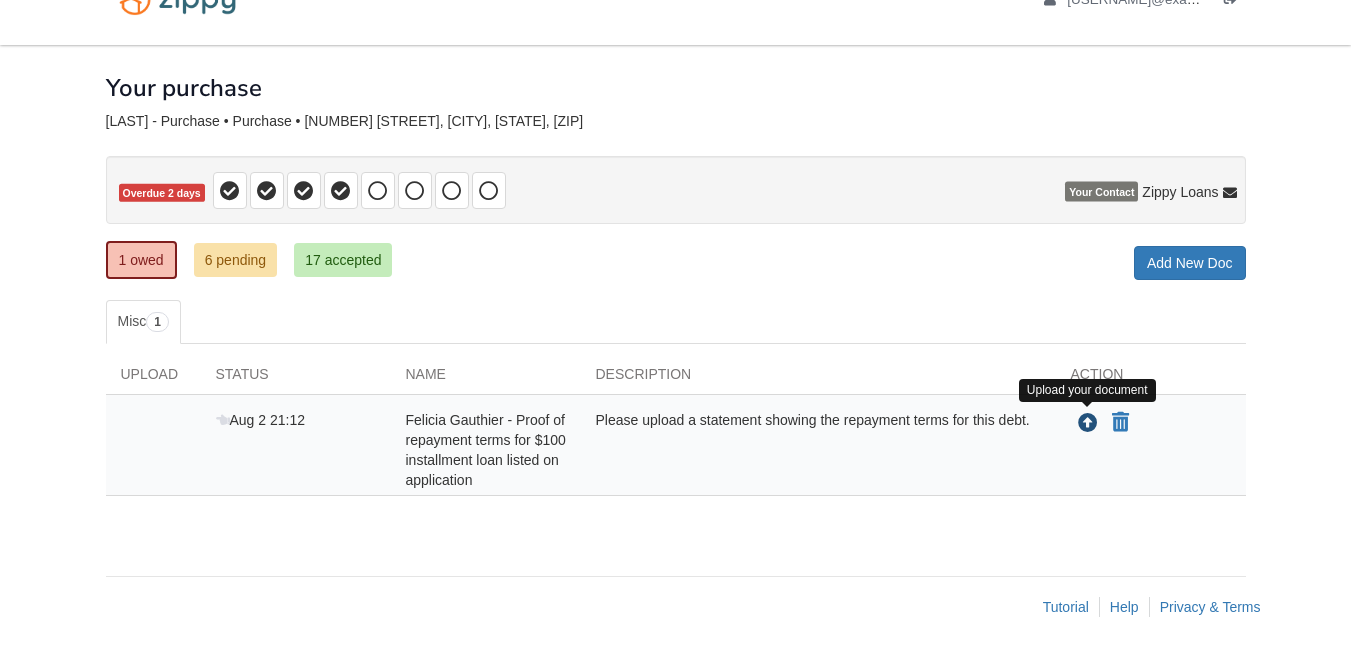 click at bounding box center [1088, 424] 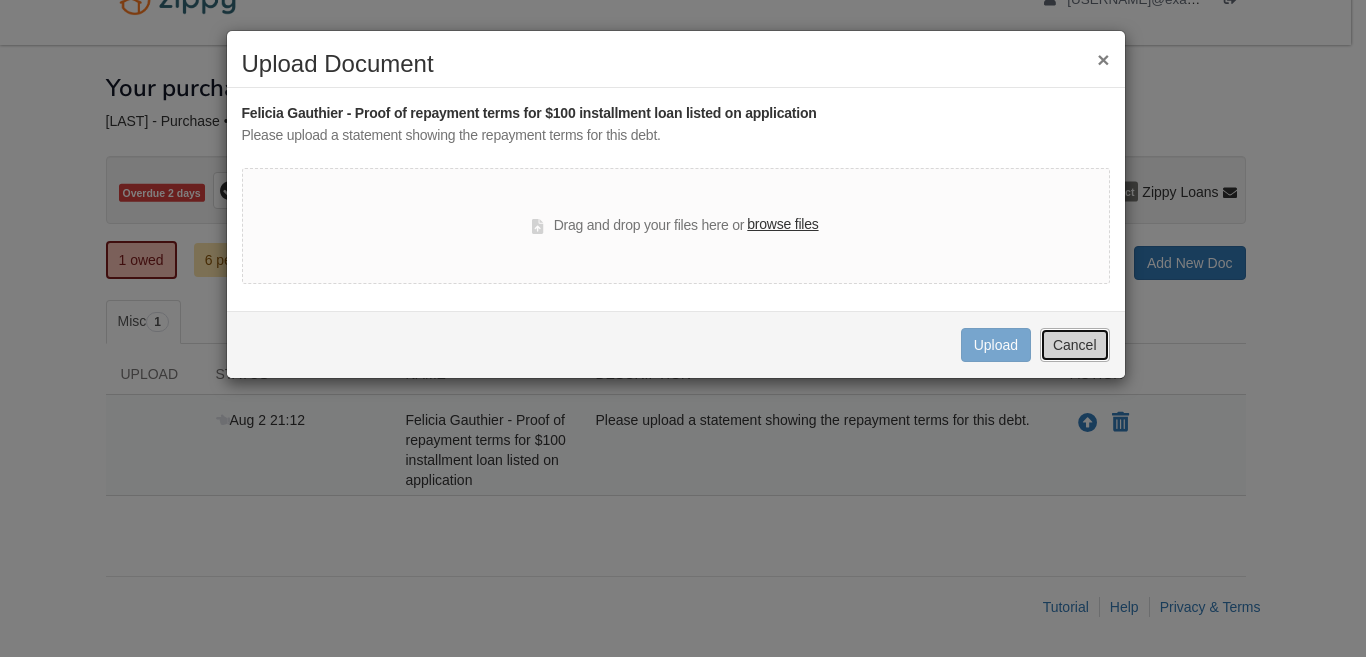 click on "Cancel" at bounding box center [1075, 345] 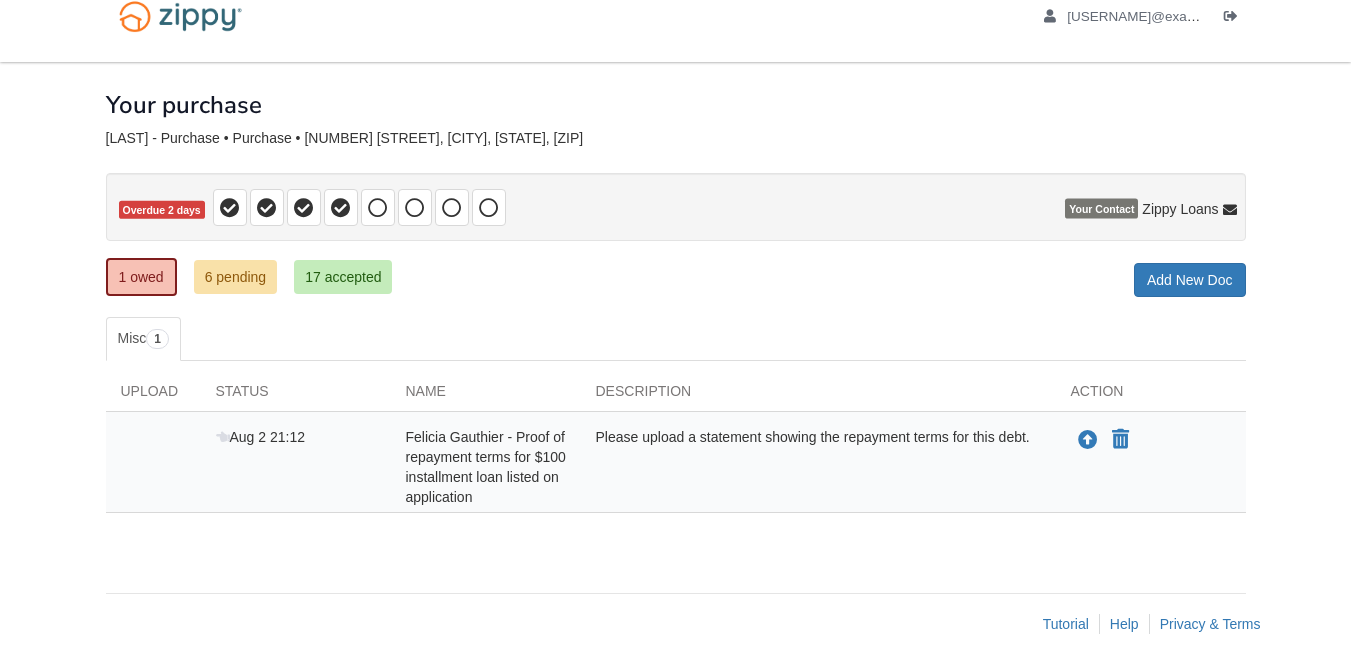 scroll, scrollTop: 0, scrollLeft: 0, axis: both 